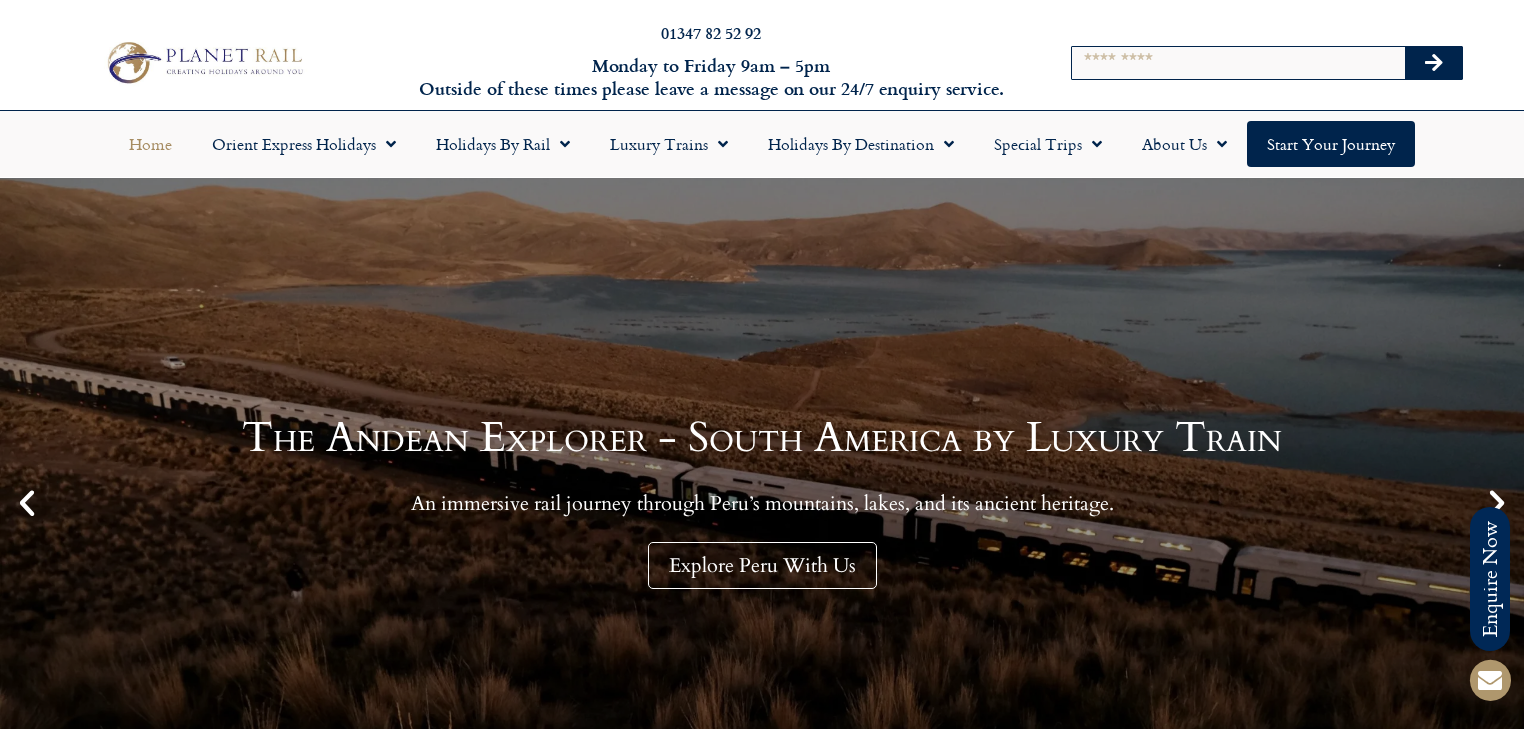 scroll, scrollTop: 0, scrollLeft: 0, axis: both 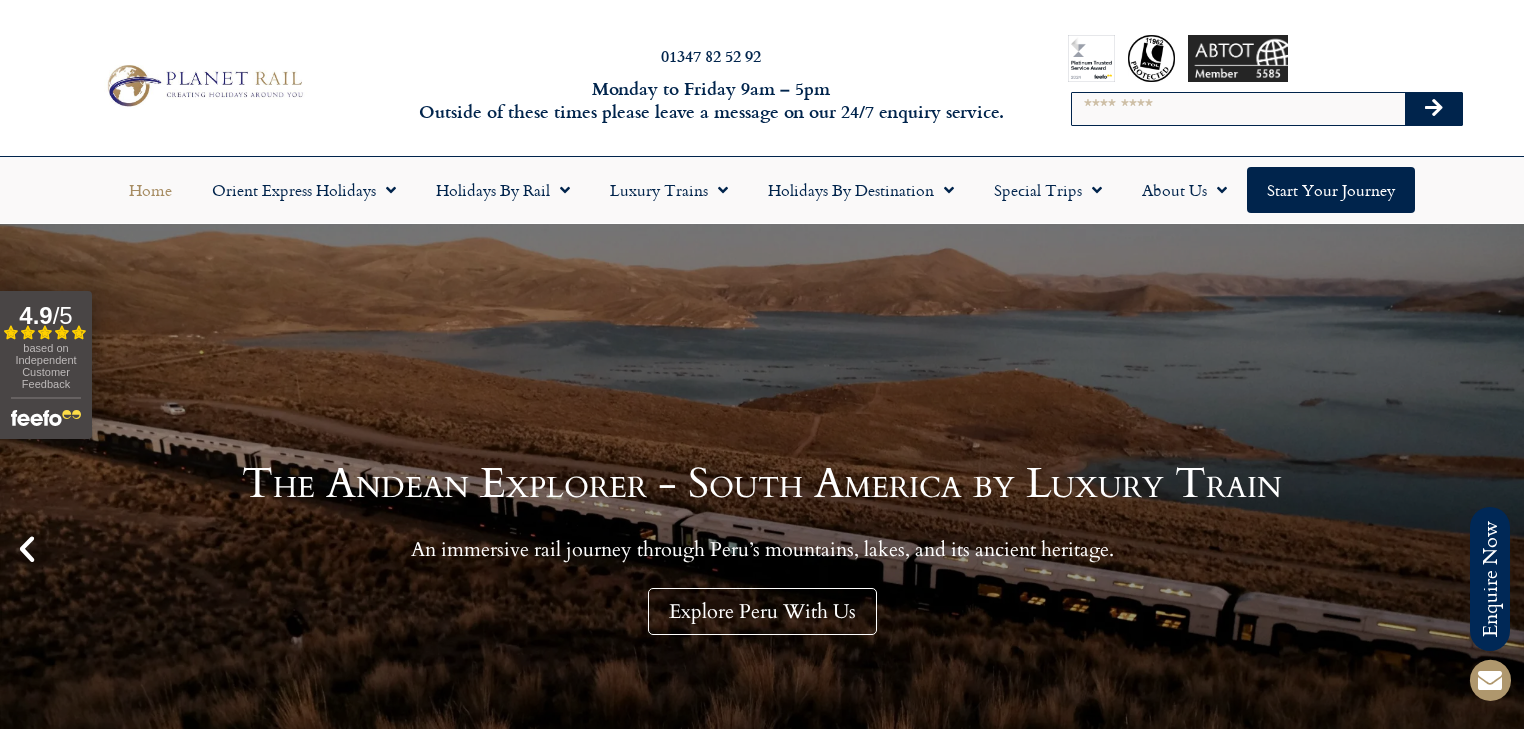 click on "Search" at bounding box center (1238, 109) 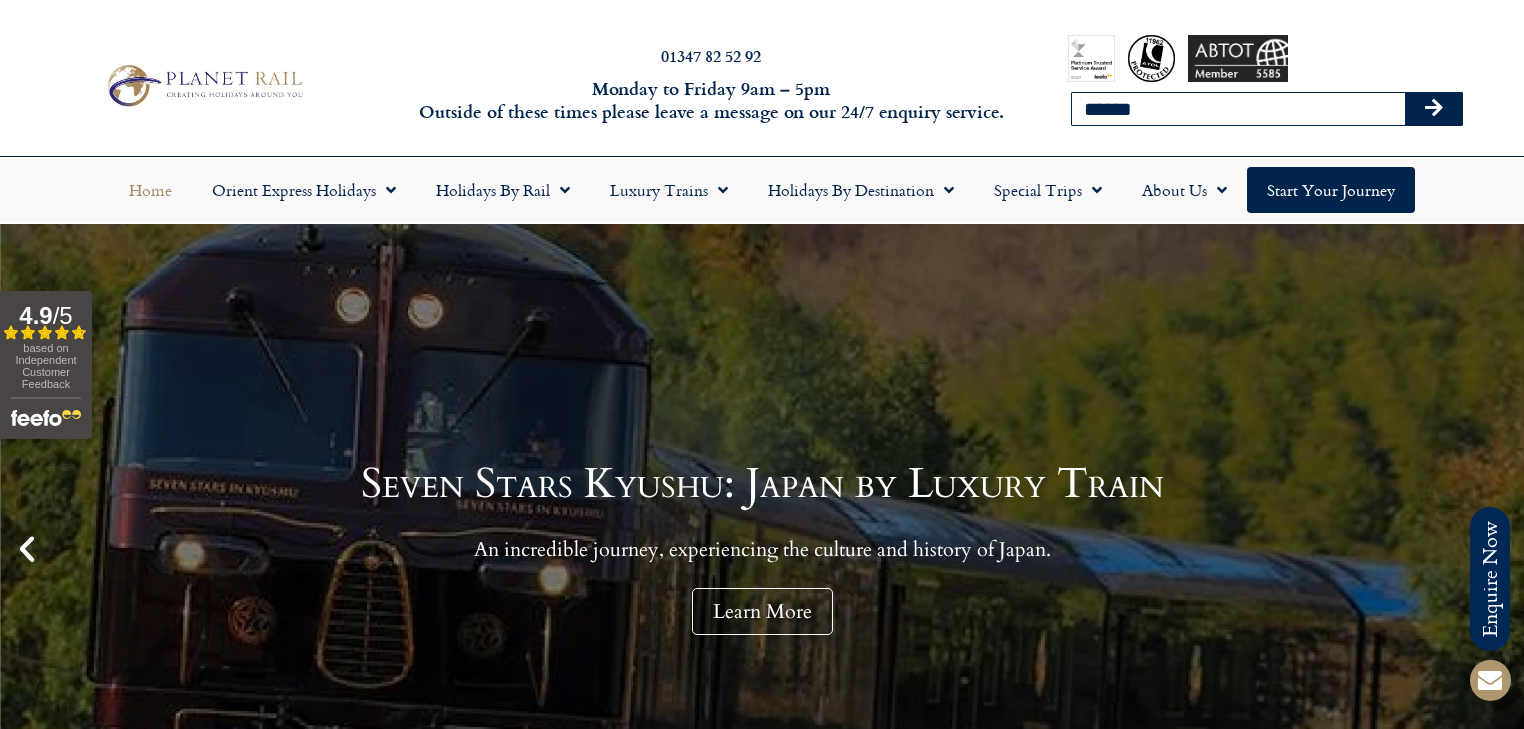 type on "******" 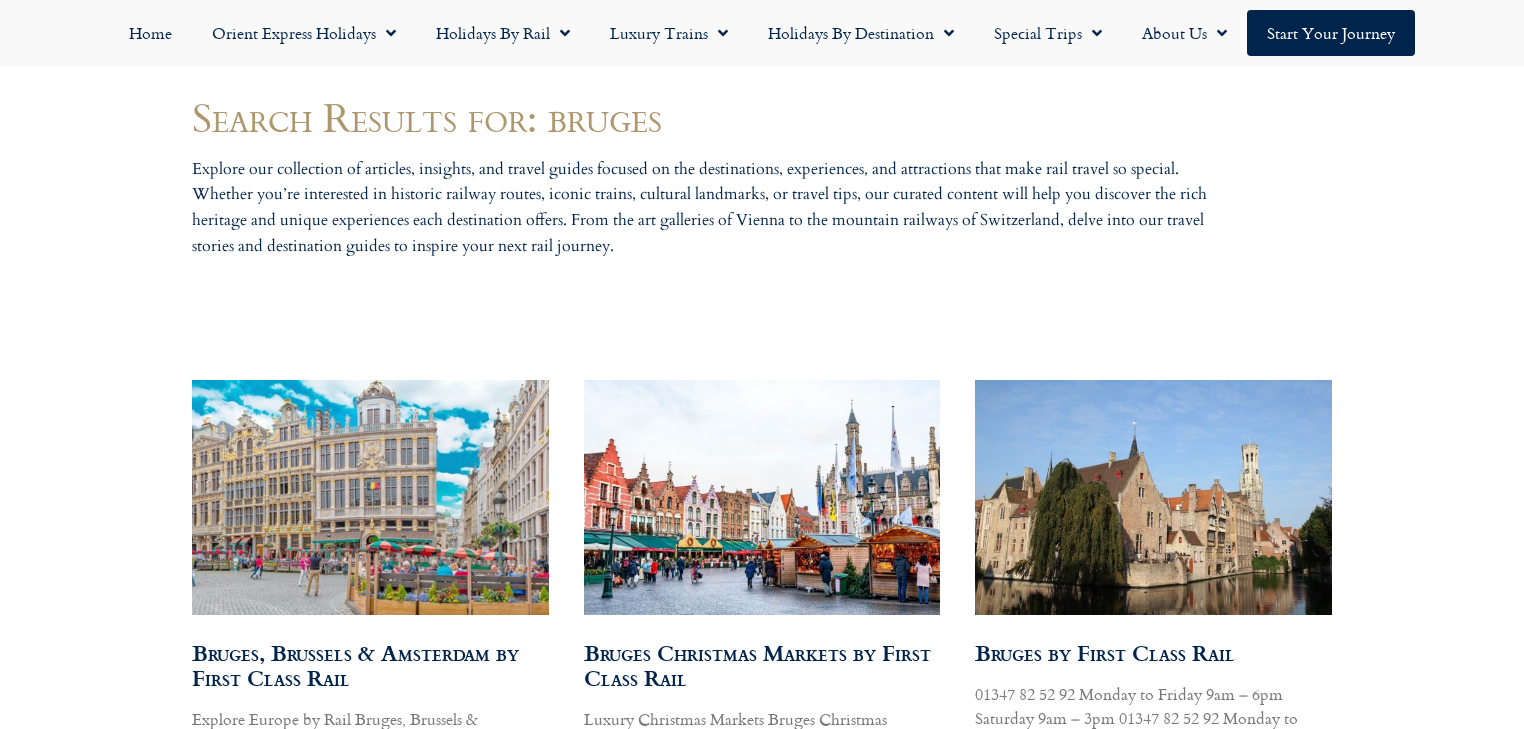 scroll, scrollTop: 1040, scrollLeft: 0, axis: vertical 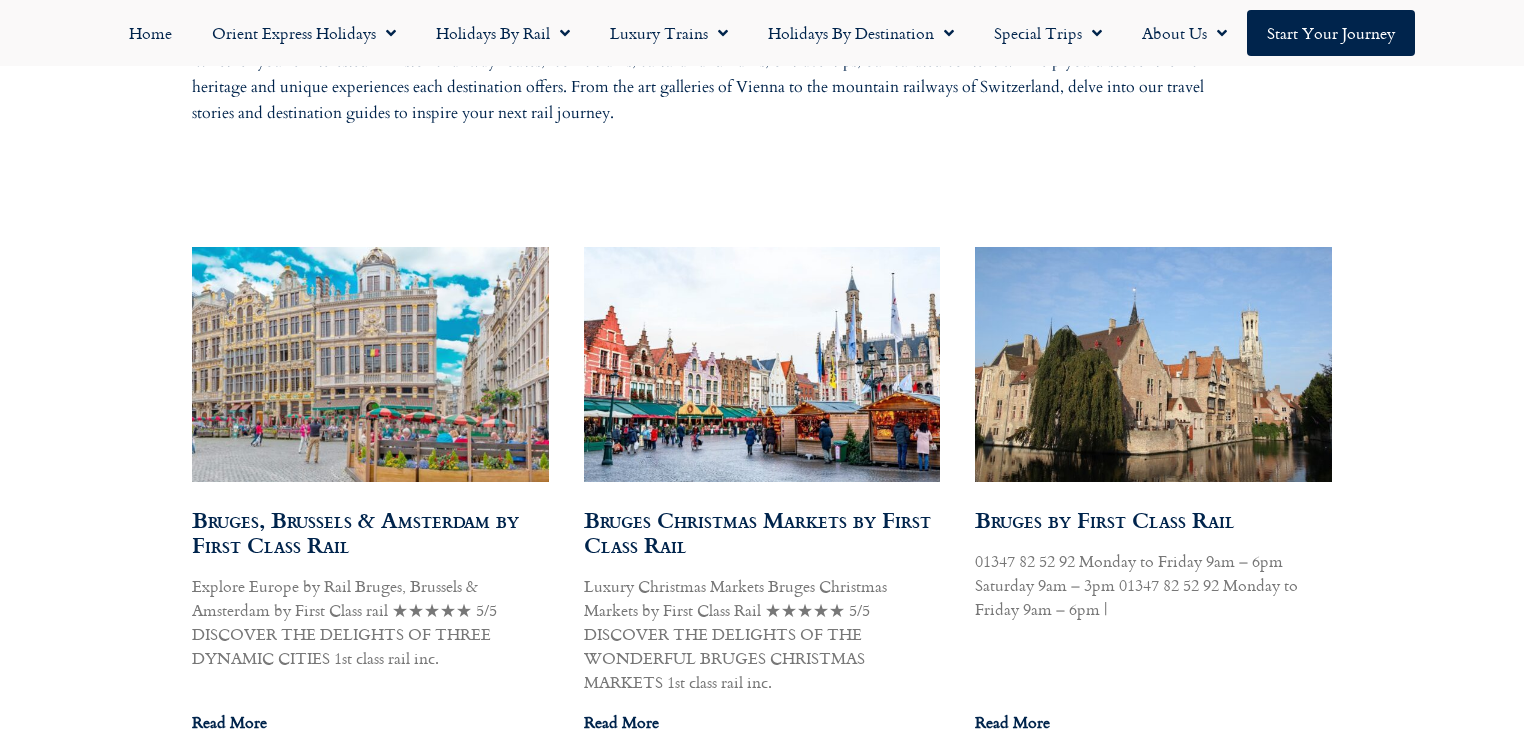 click at bounding box center [761, 364] 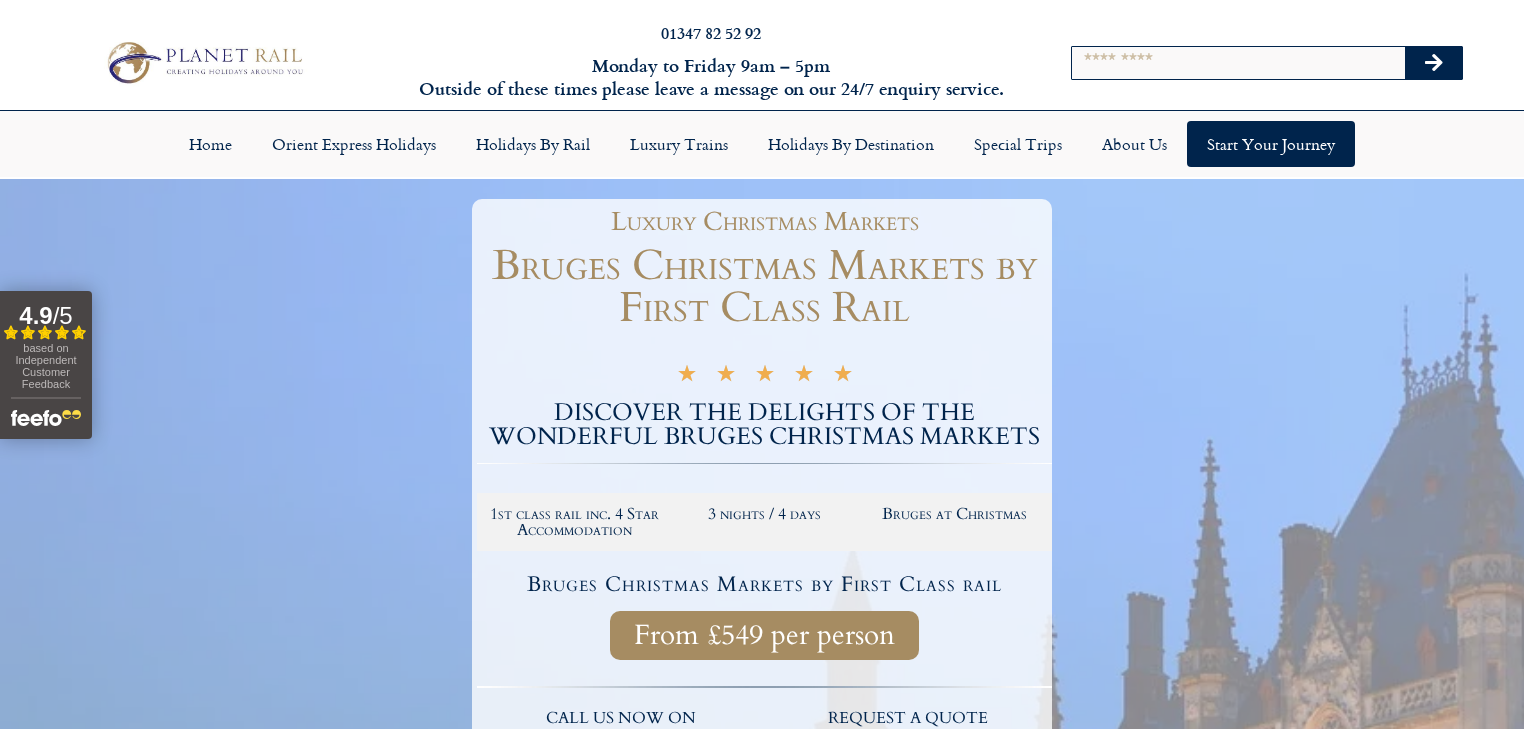 scroll, scrollTop: 0, scrollLeft: 0, axis: both 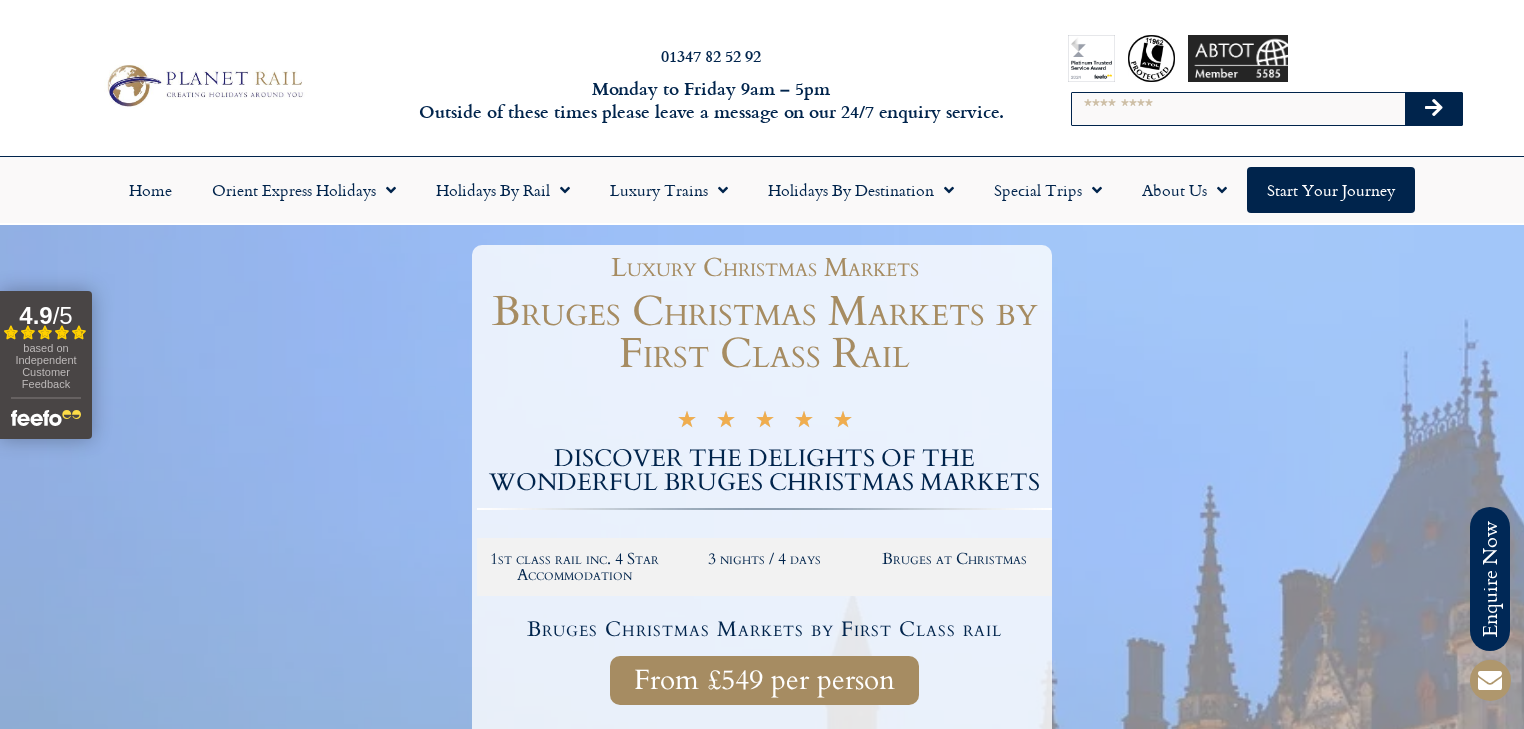 click on "Search" at bounding box center [1238, 109] 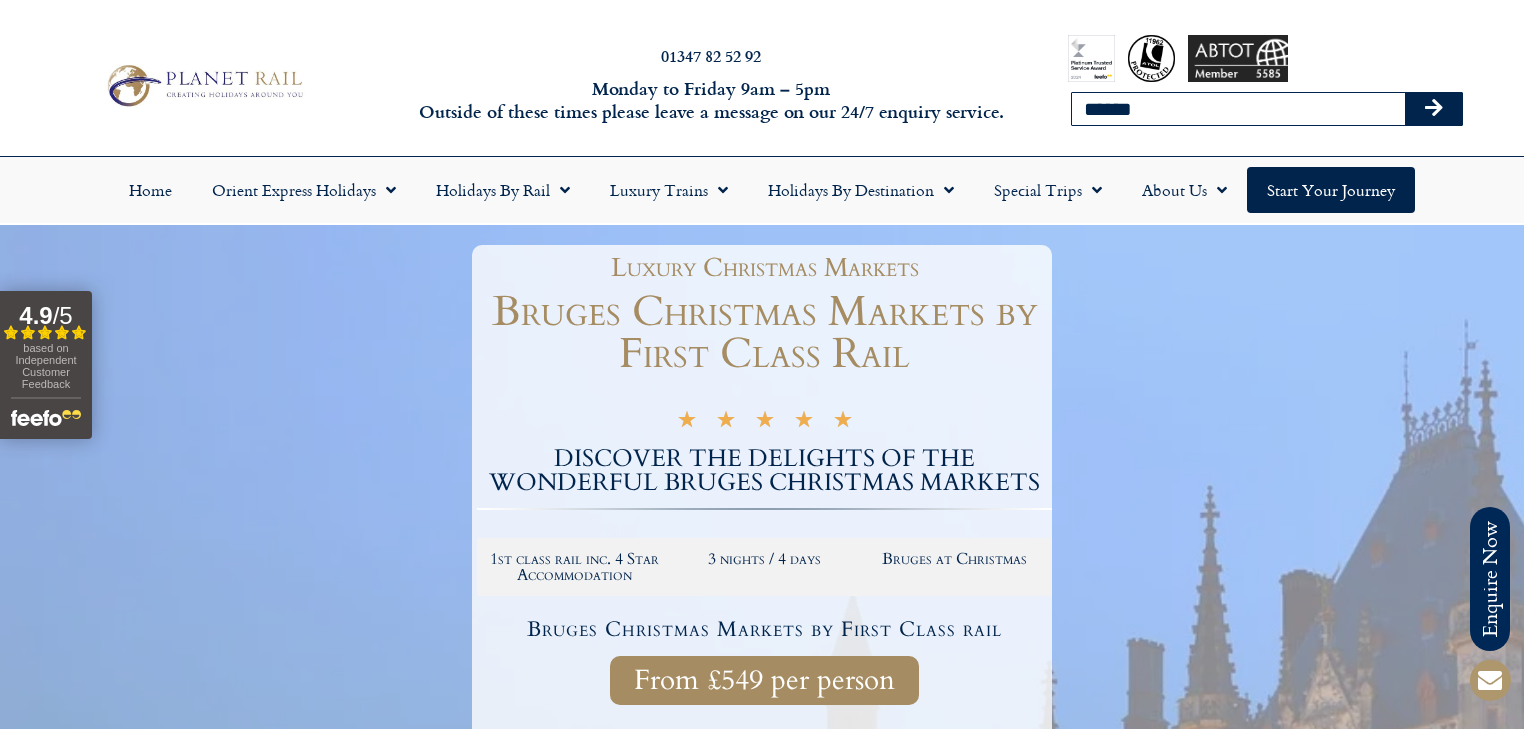 type on "******" 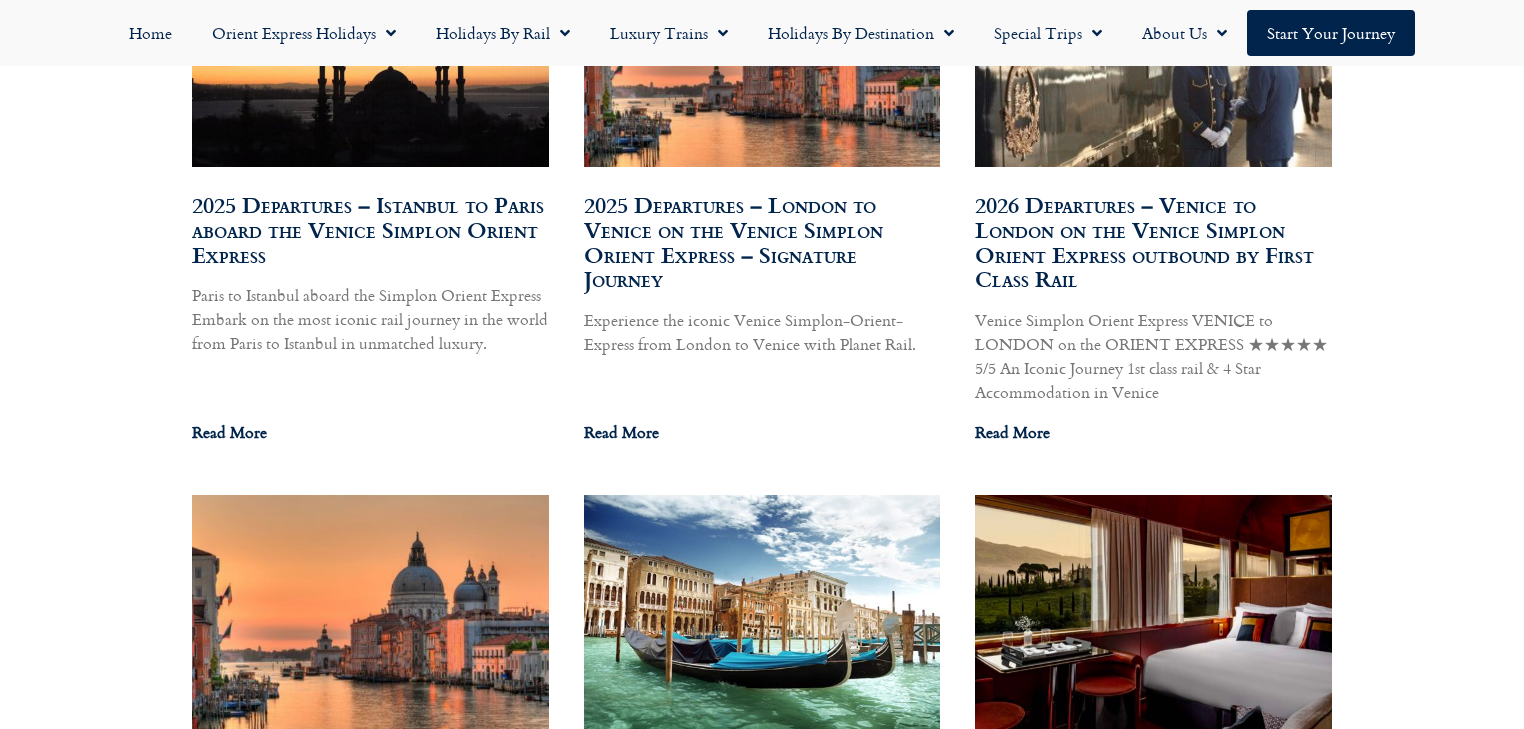 scroll, scrollTop: 1482, scrollLeft: 0, axis: vertical 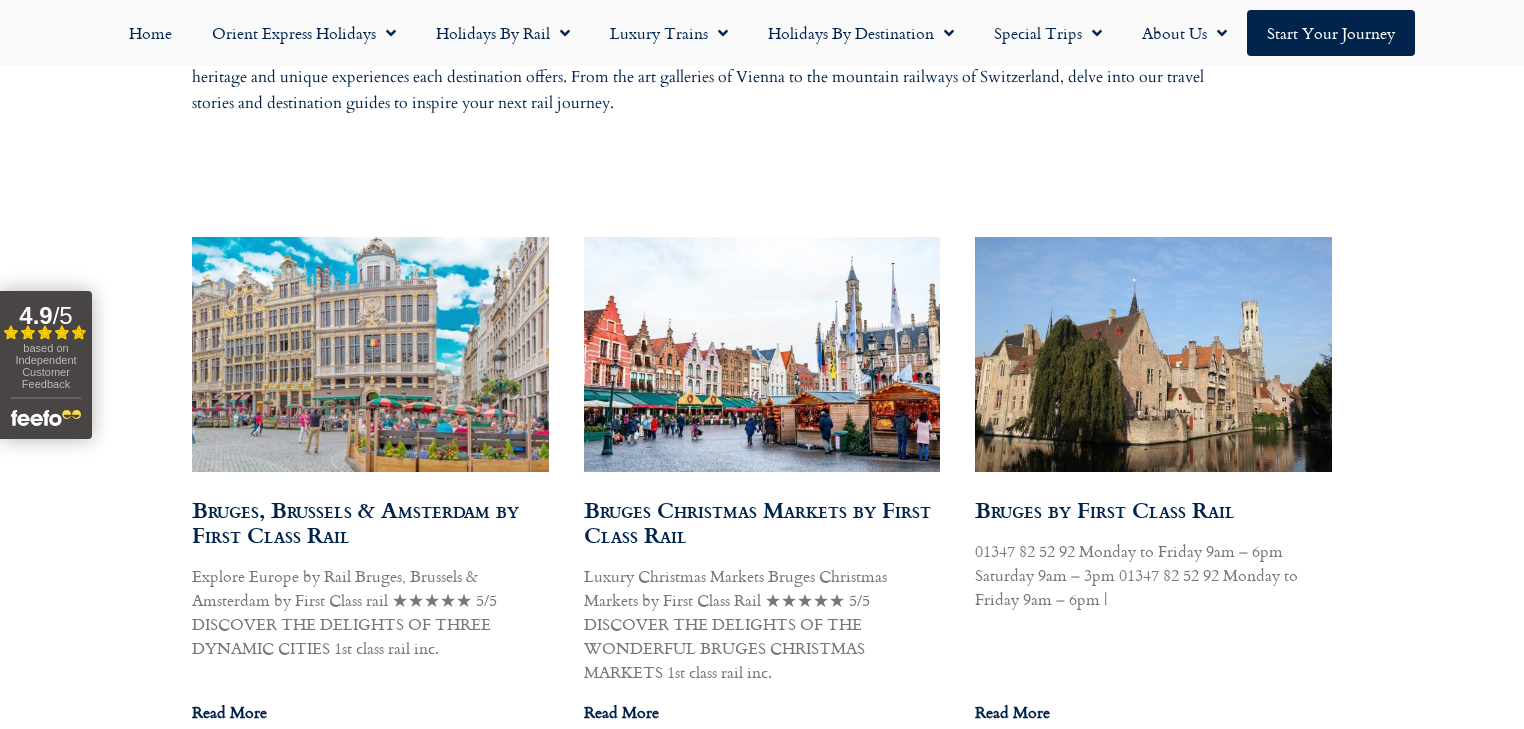 drag, startPoint x: 0, startPoint y: 0, endPoint x: 1230, endPoint y: 405, distance: 1294.9614 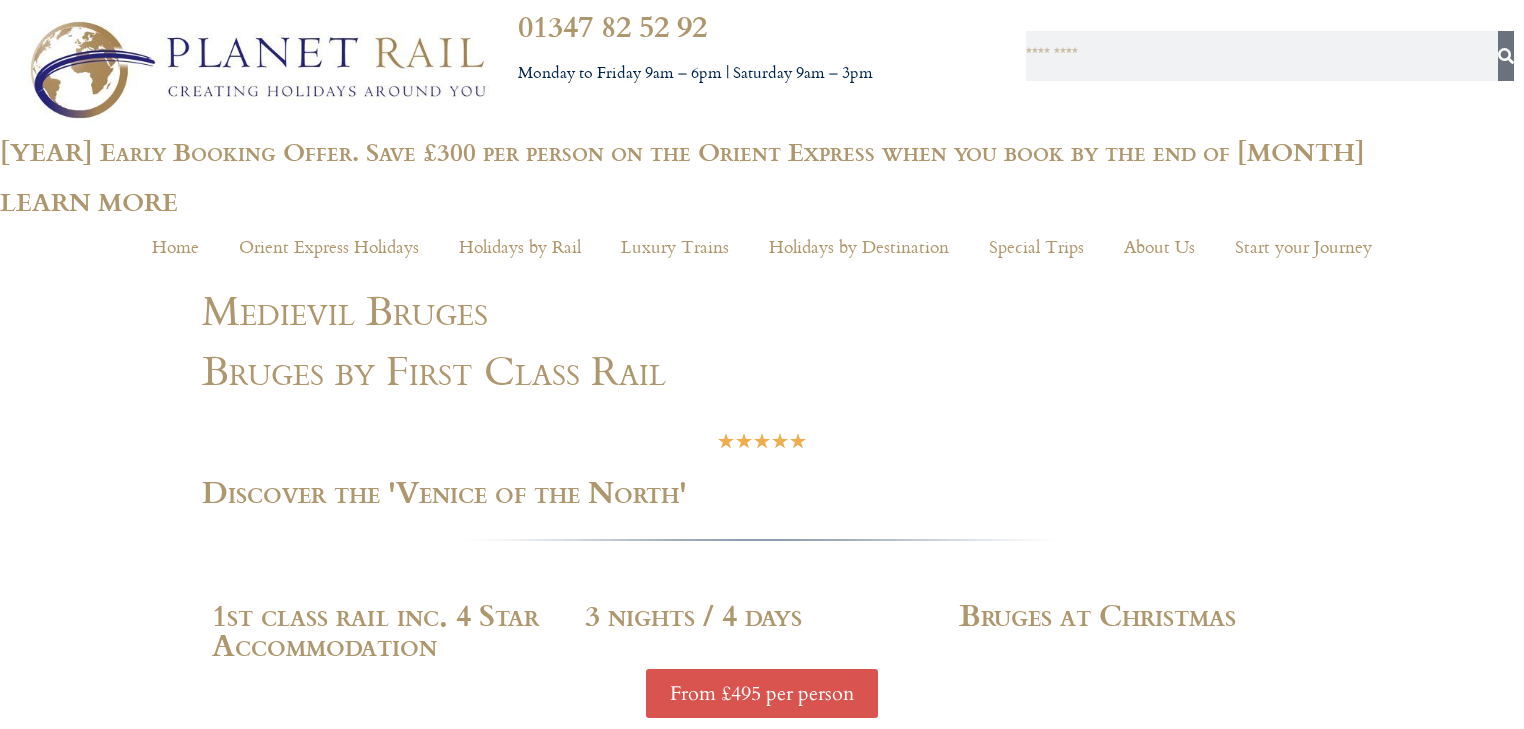 scroll, scrollTop: 0, scrollLeft: 0, axis: both 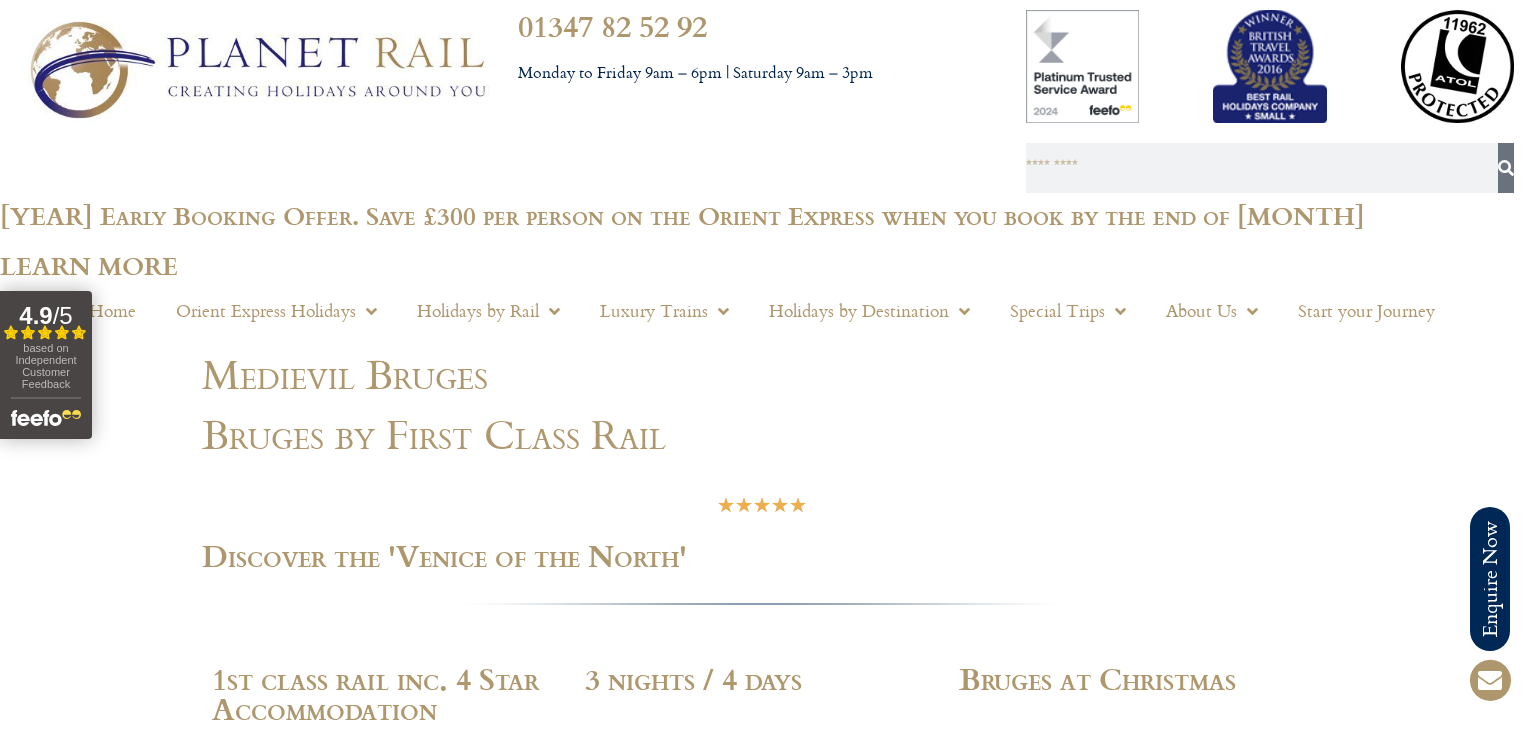 click on "Search" at bounding box center [1270, 101] 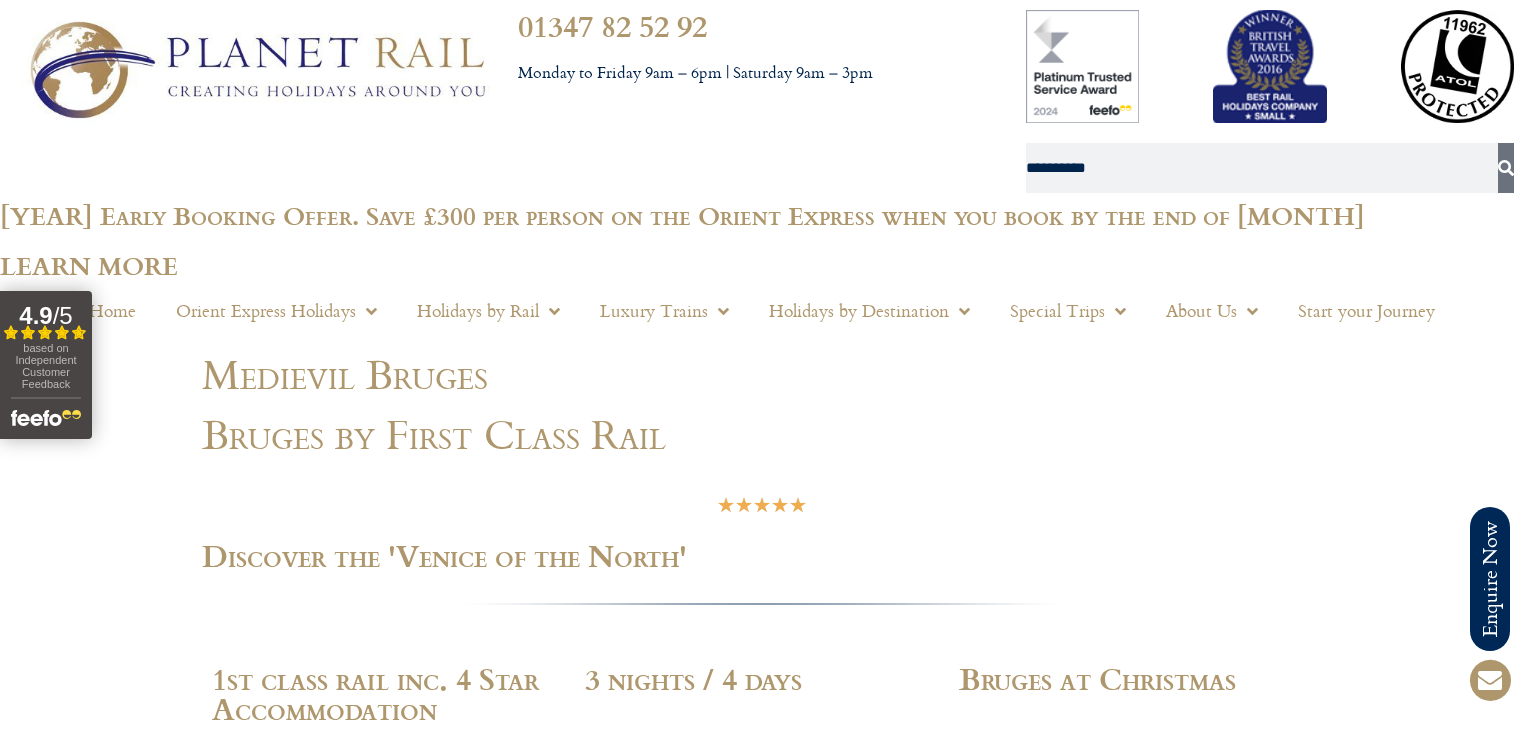 type on "**********" 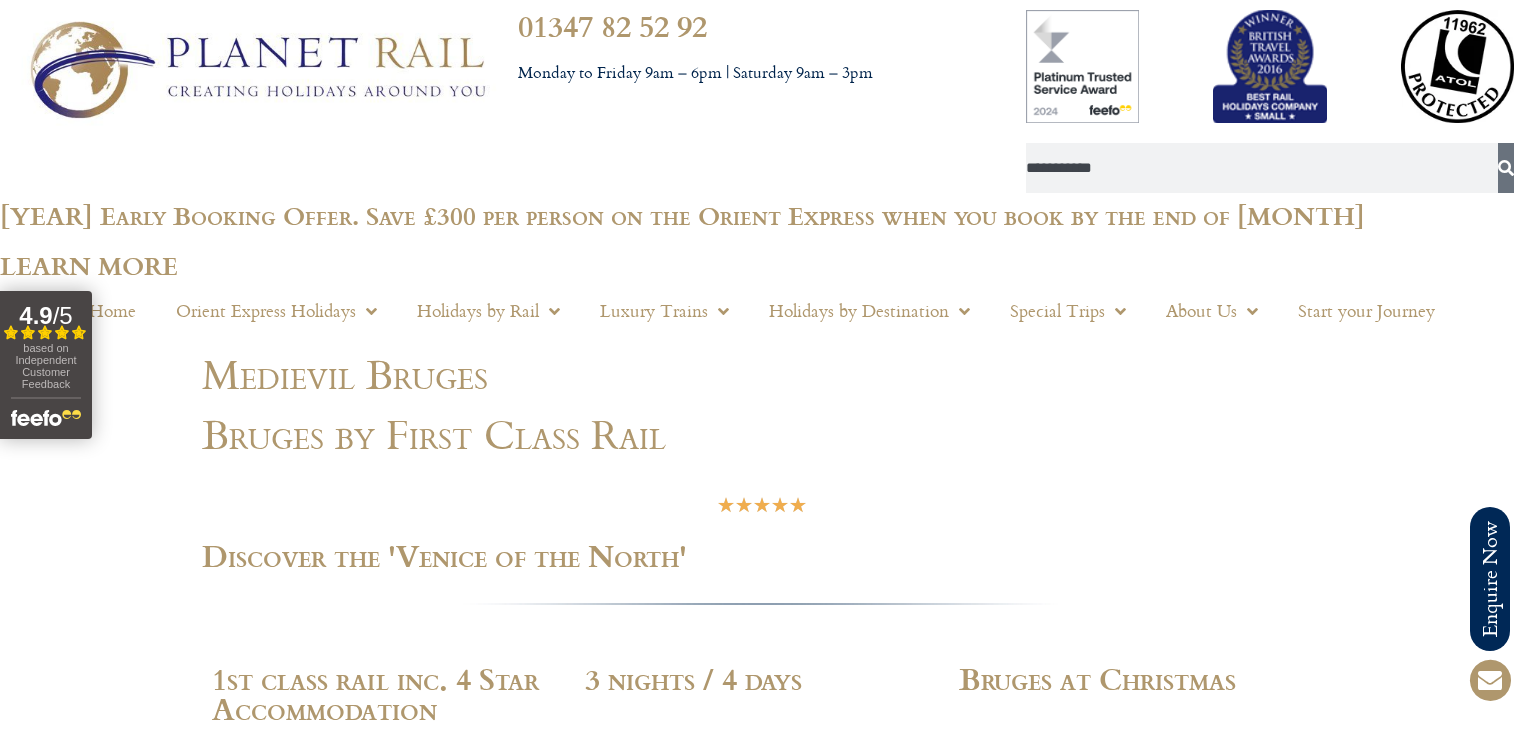 click at bounding box center (1506, 168) 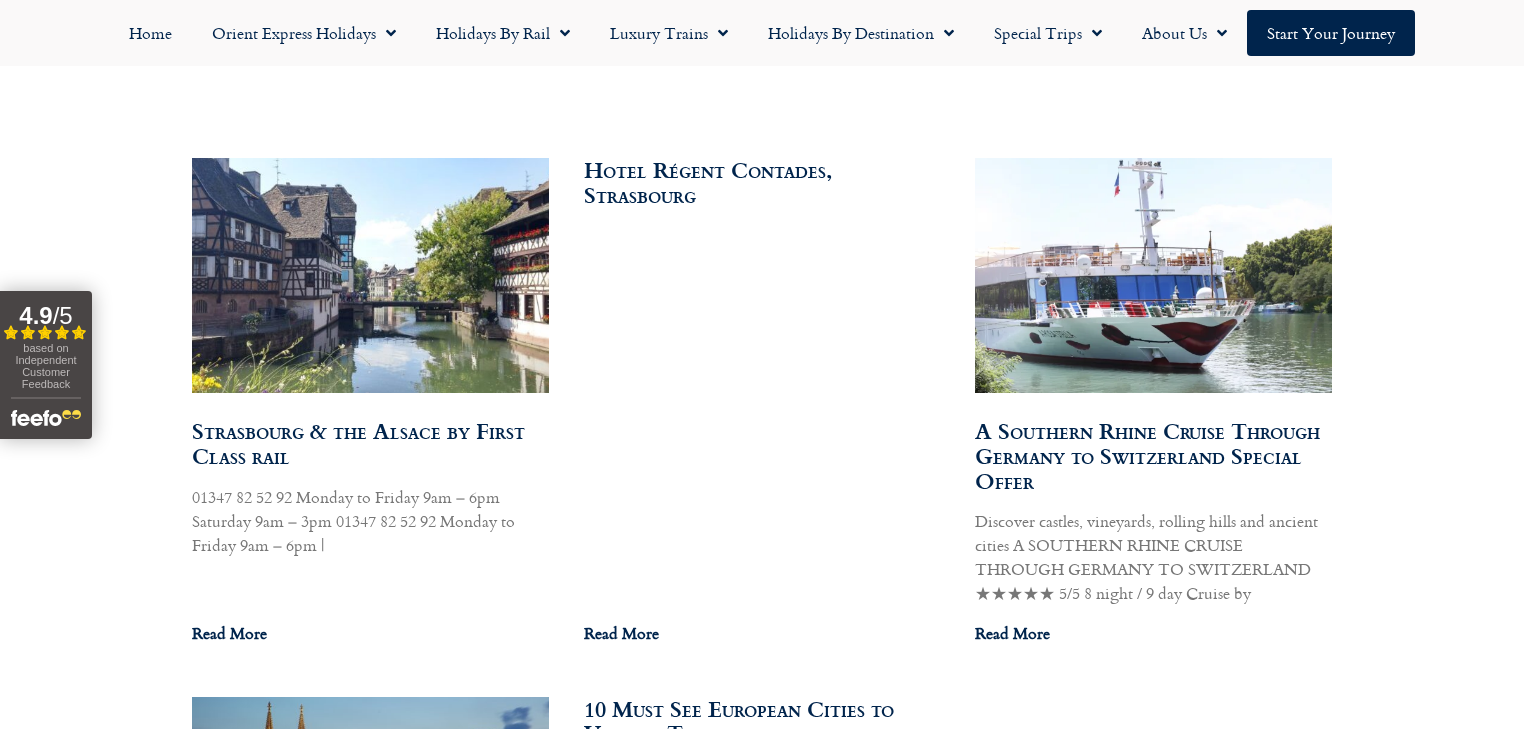 scroll, scrollTop: 1200, scrollLeft: 0, axis: vertical 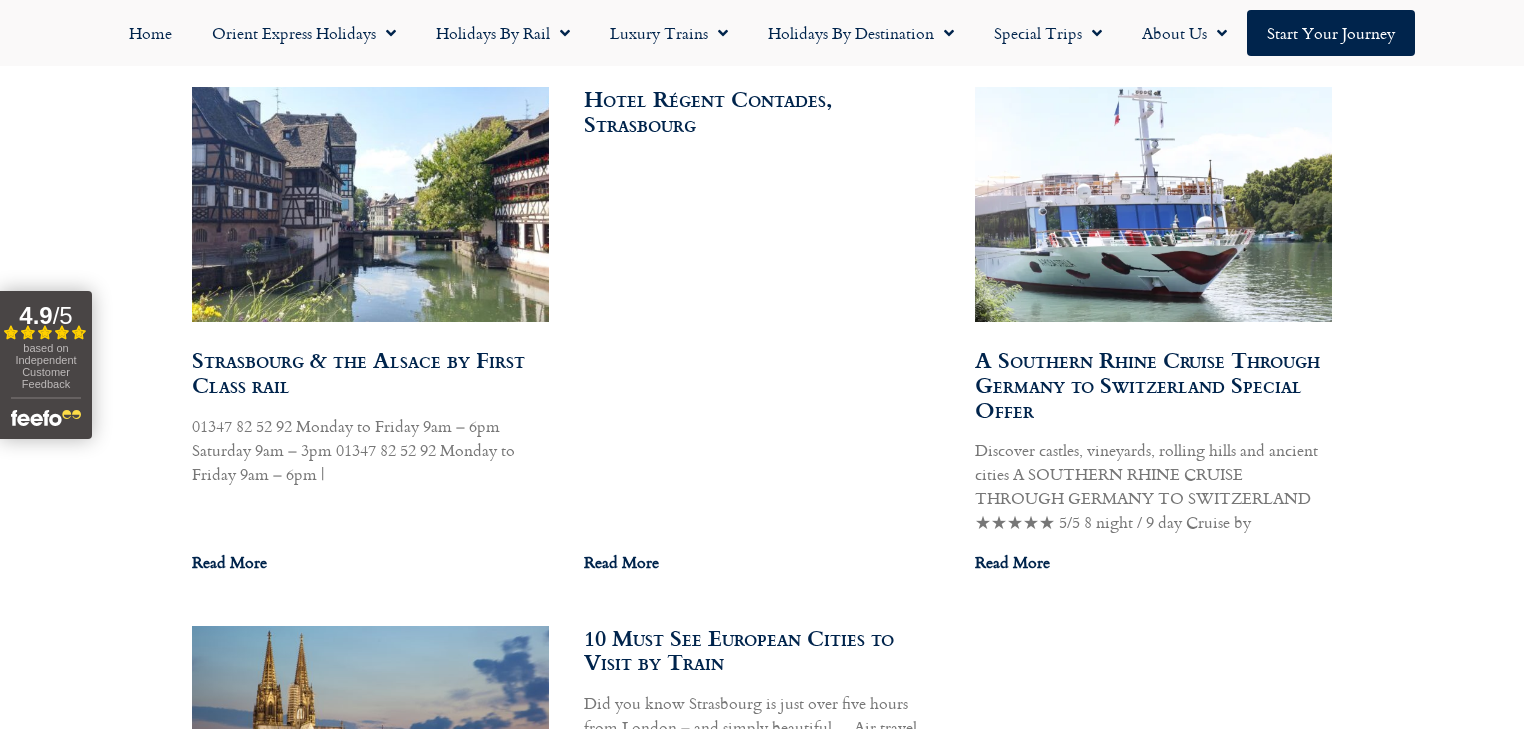 click at bounding box center [369, 204] 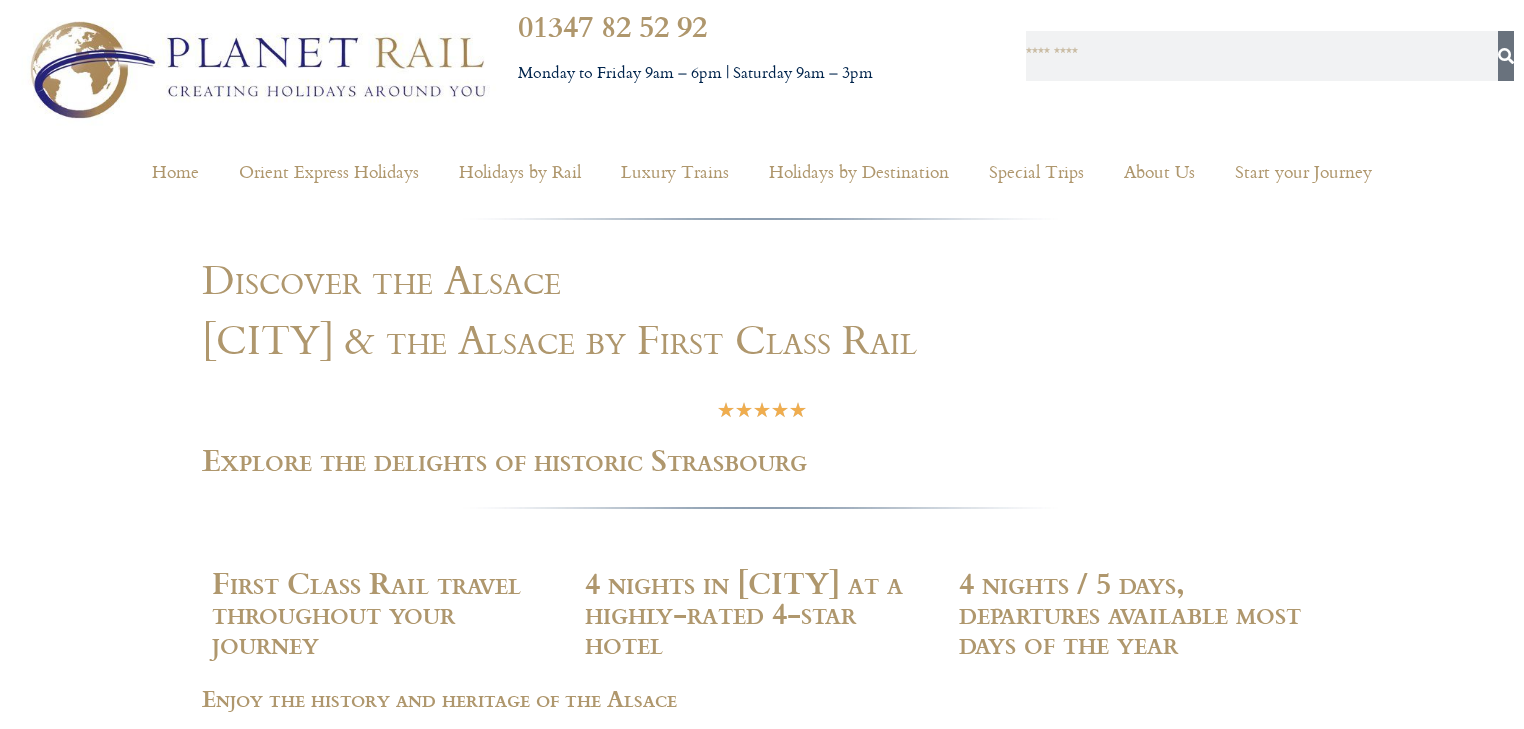 scroll, scrollTop: 0, scrollLeft: 0, axis: both 